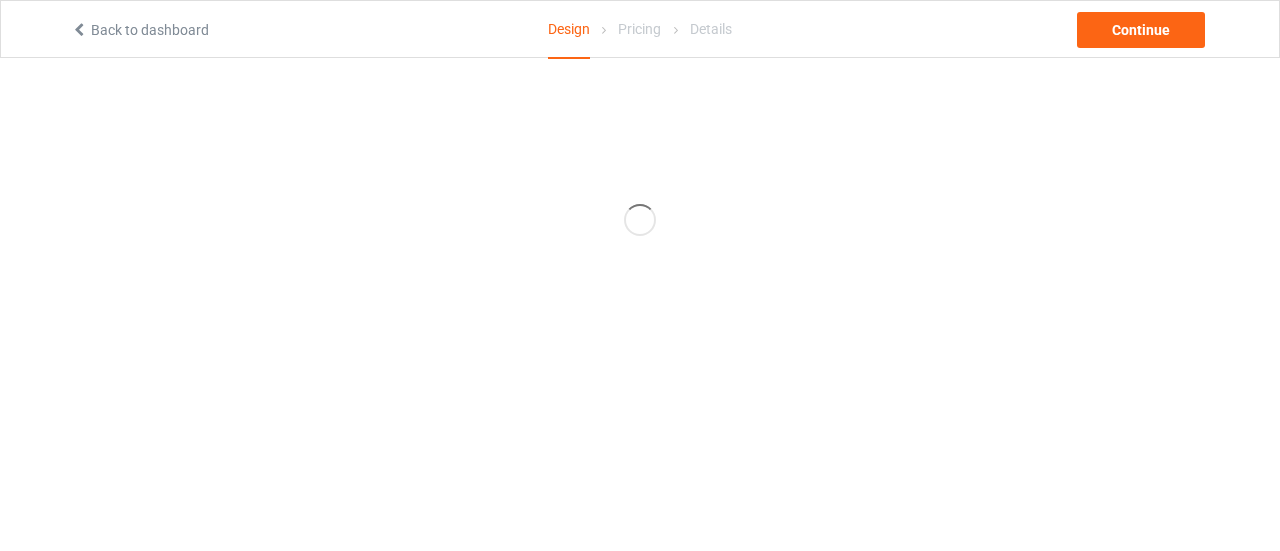 scroll, scrollTop: 0, scrollLeft: 0, axis: both 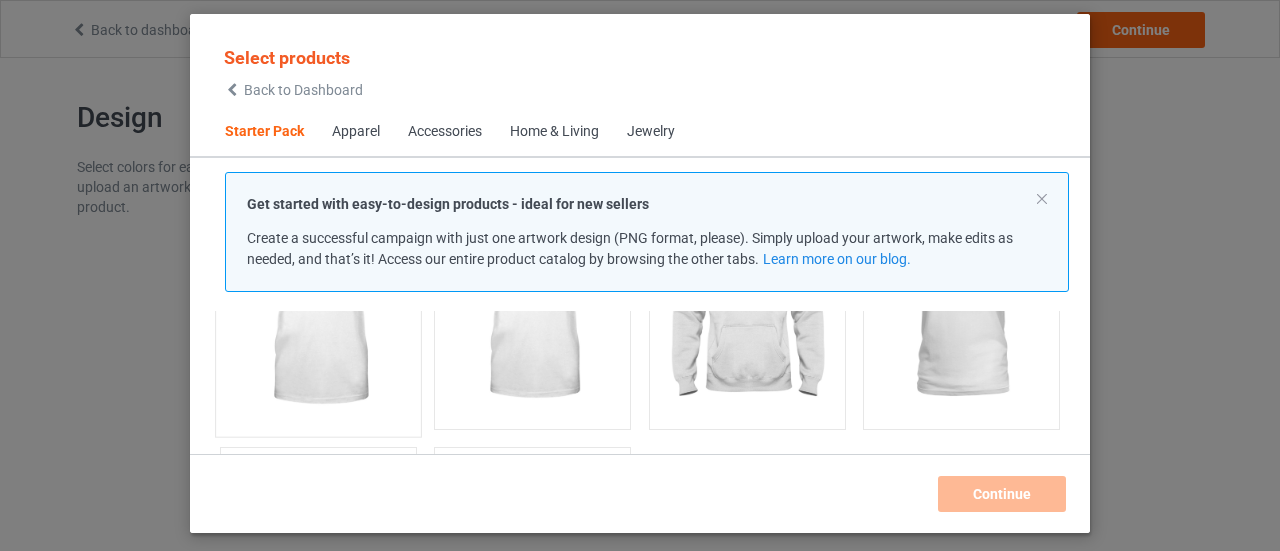 click at bounding box center [318, 308] 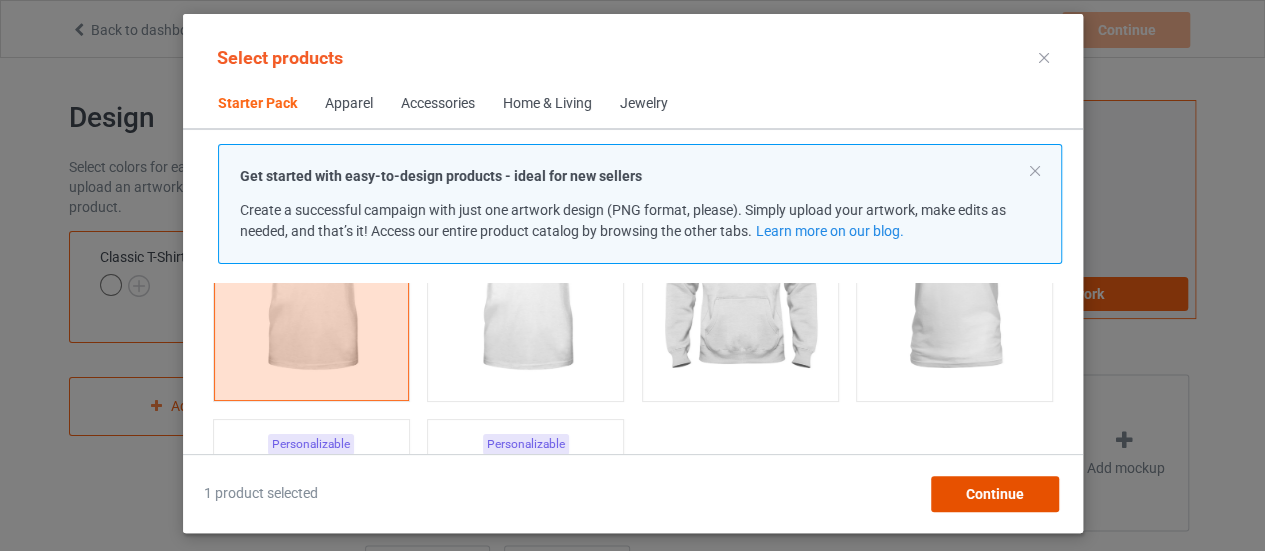 click on "Continue" at bounding box center [994, 494] 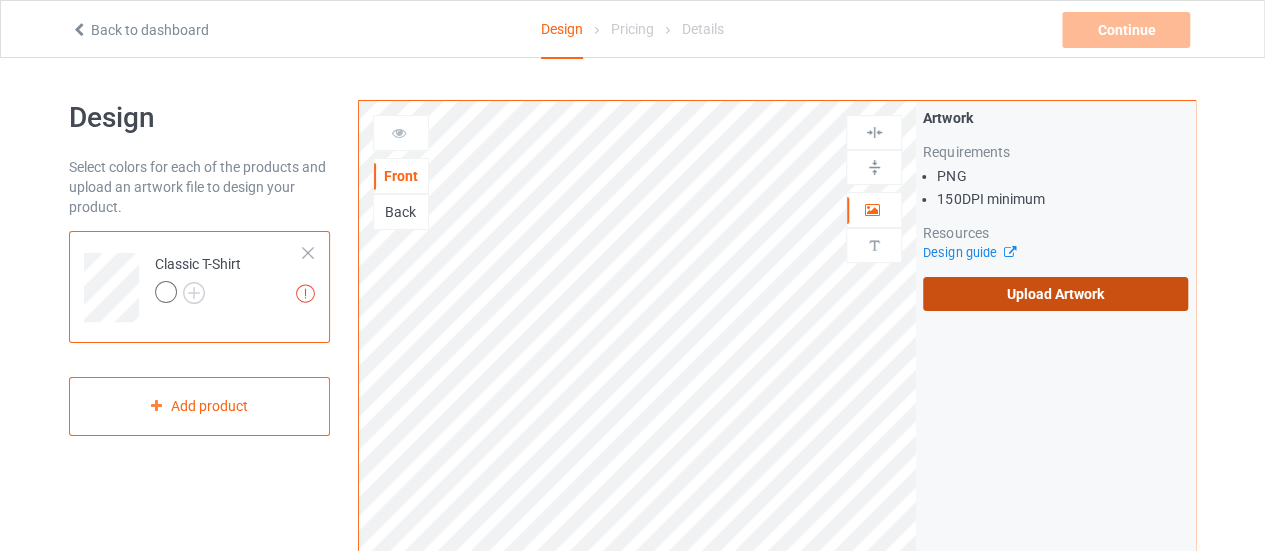 click on "Upload Artwork" at bounding box center (1055, 294) 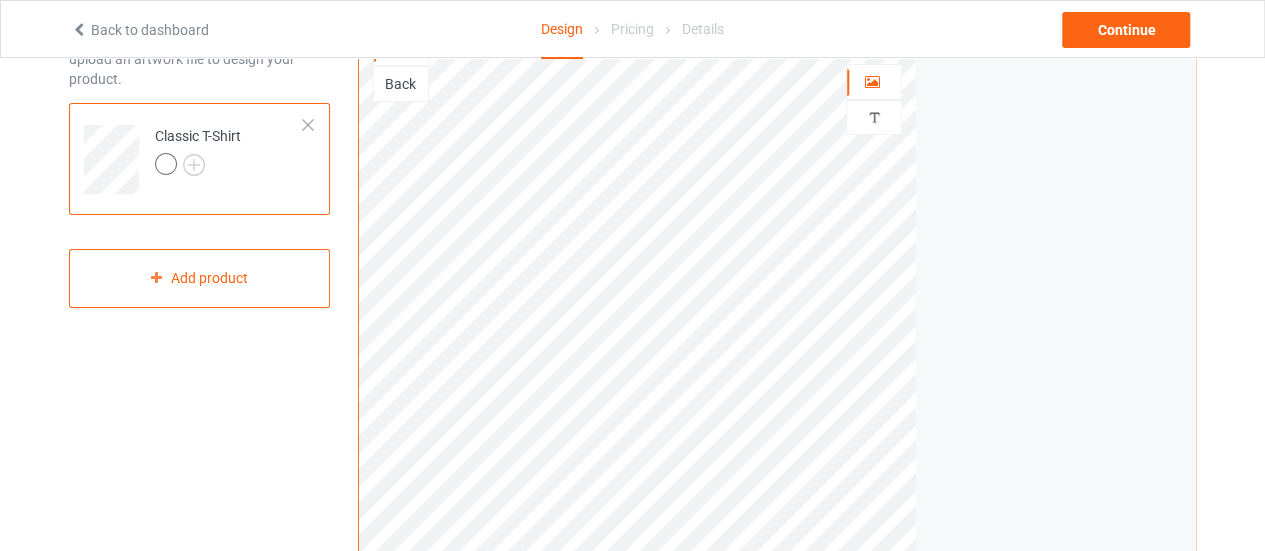 scroll, scrollTop: 132, scrollLeft: 0, axis: vertical 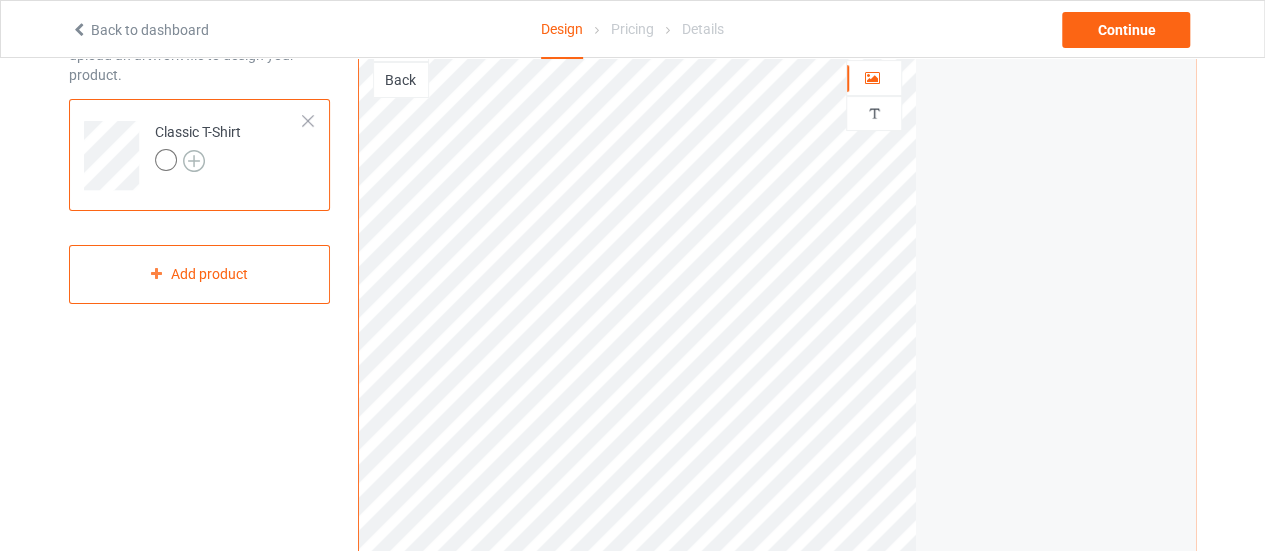 click at bounding box center [194, 161] 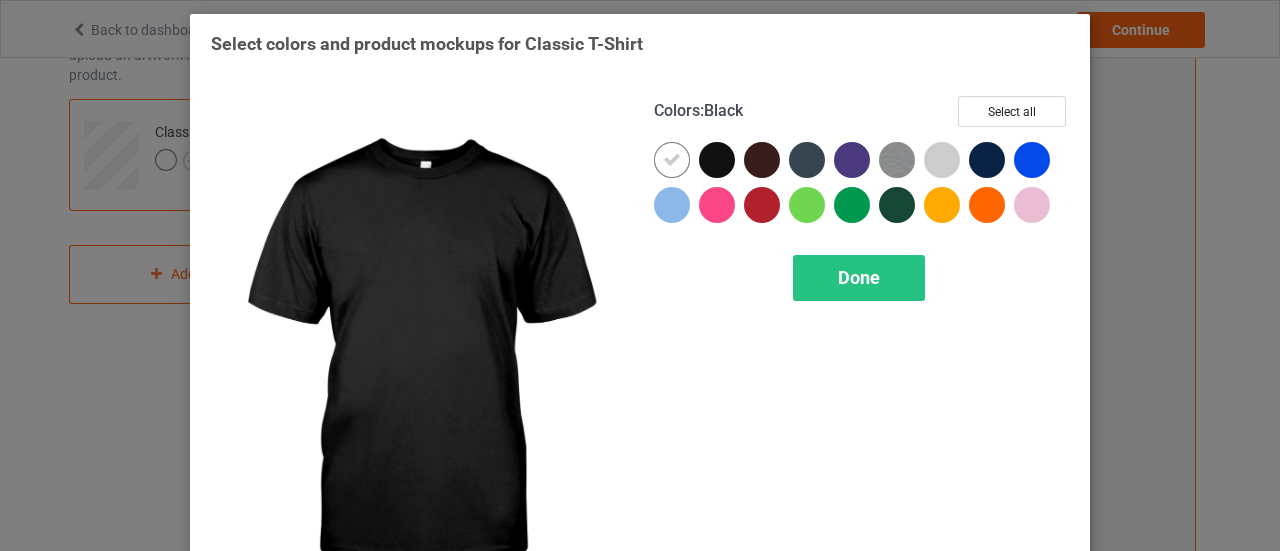 click at bounding box center [717, 160] 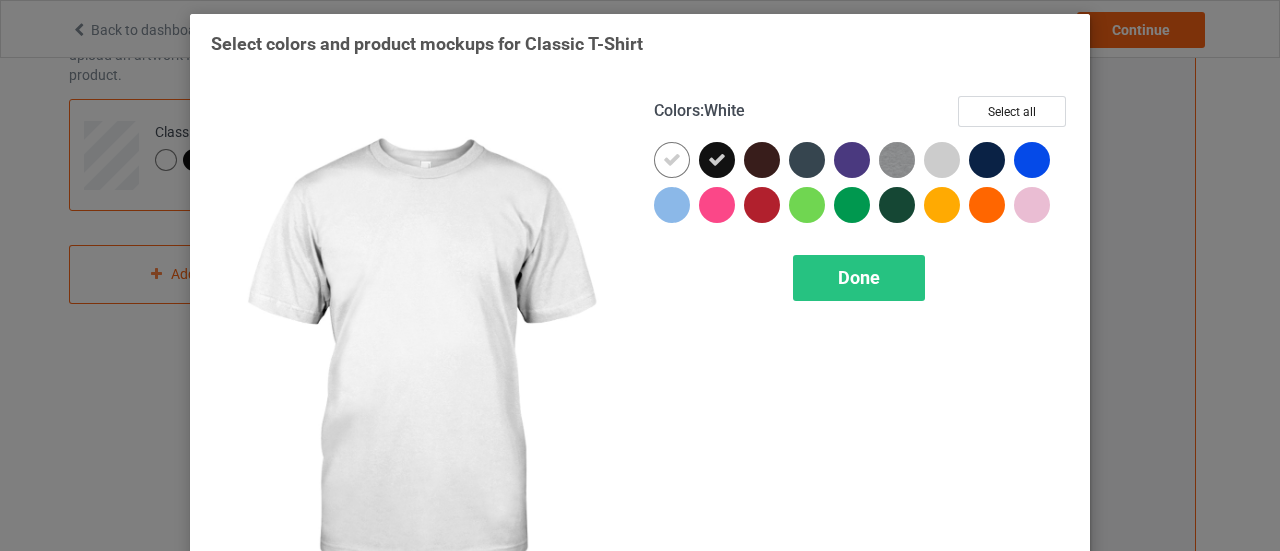 click at bounding box center [672, 160] 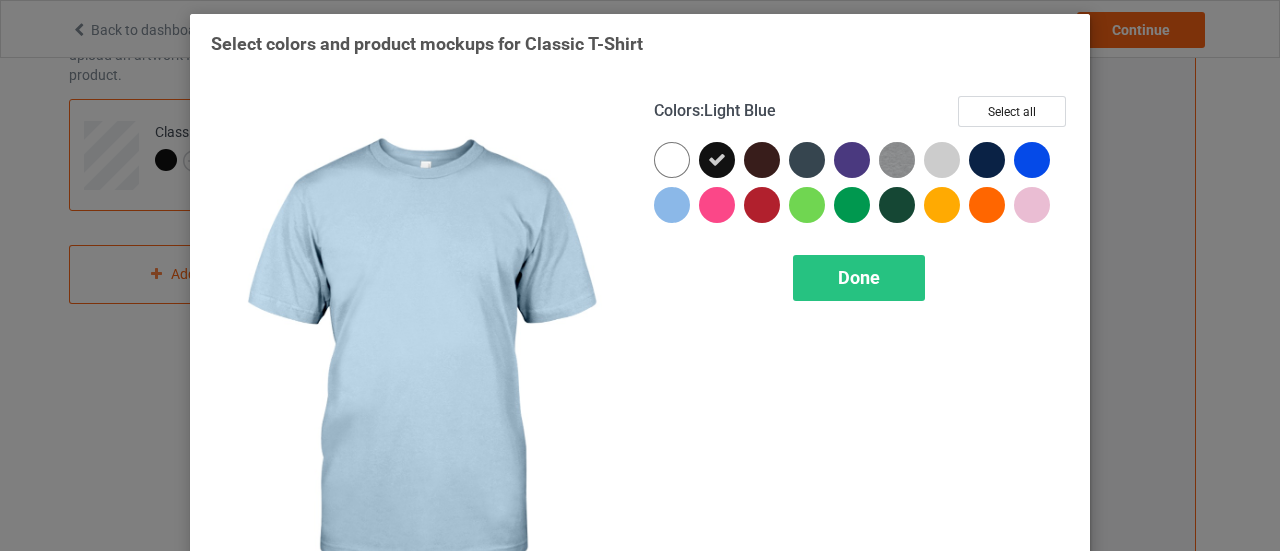 drag, startPoint x: 656, startPoint y: 207, endPoint x: 679, endPoint y: 198, distance: 24.698177 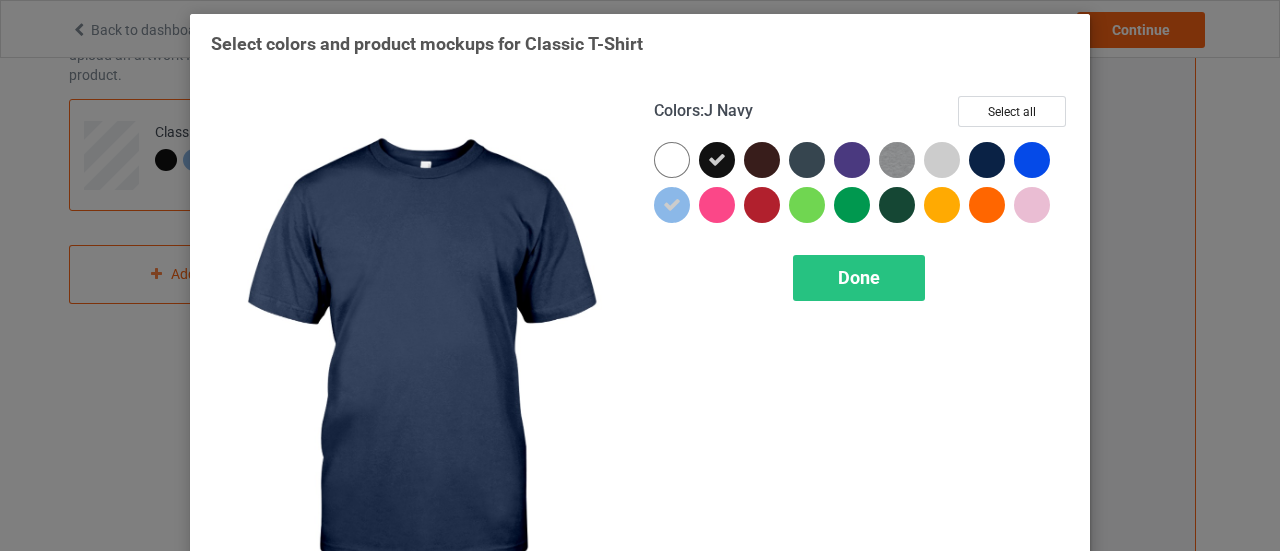 click at bounding box center [987, 160] 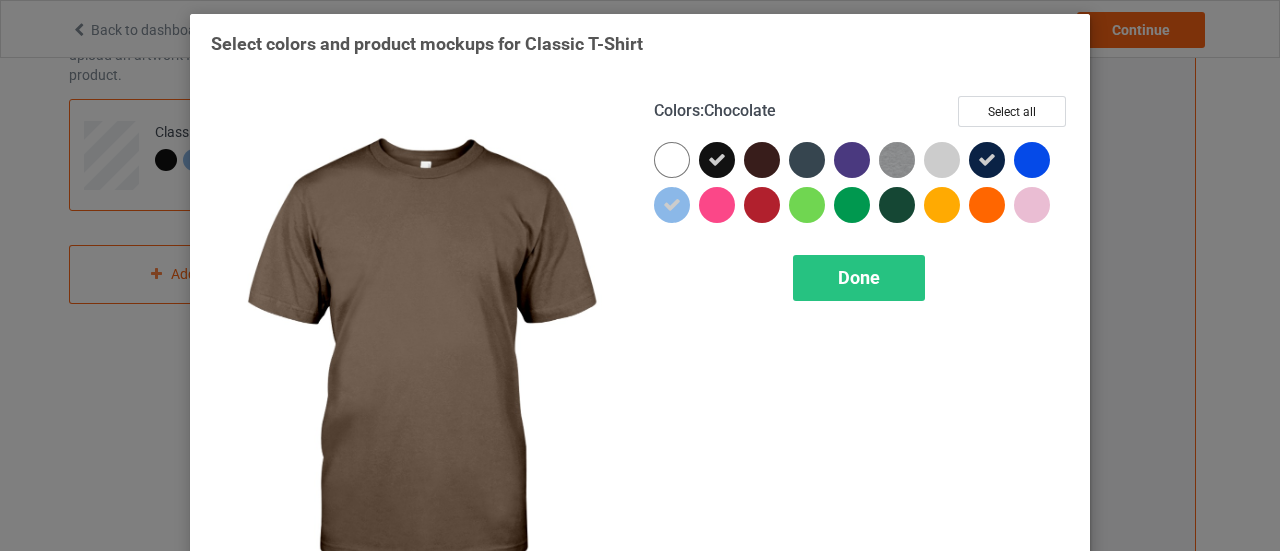 drag, startPoint x: 746, startPoint y: 159, endPoint x: 763, endPoint y: 160, distance: 17.029387 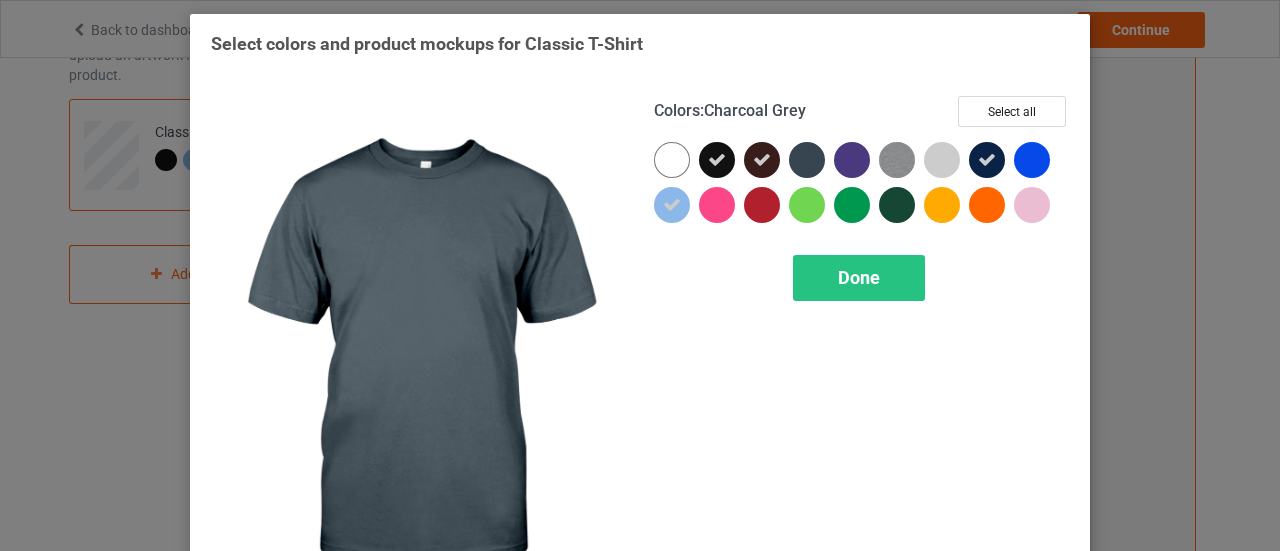 click at bounding box center [807, 160] 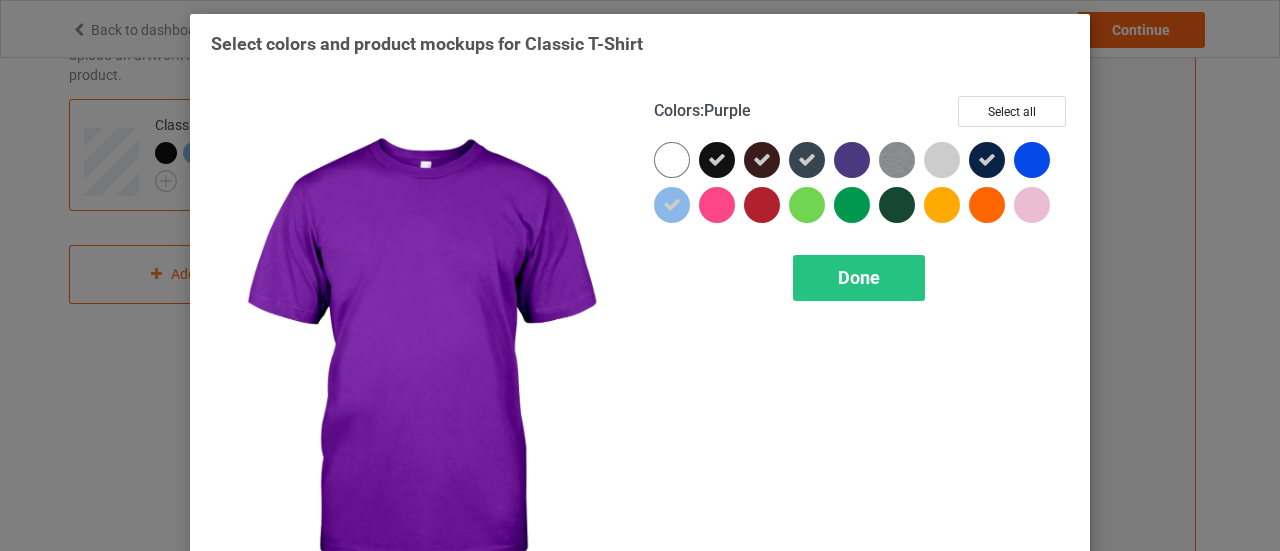 click at bounding box center [852, 160] 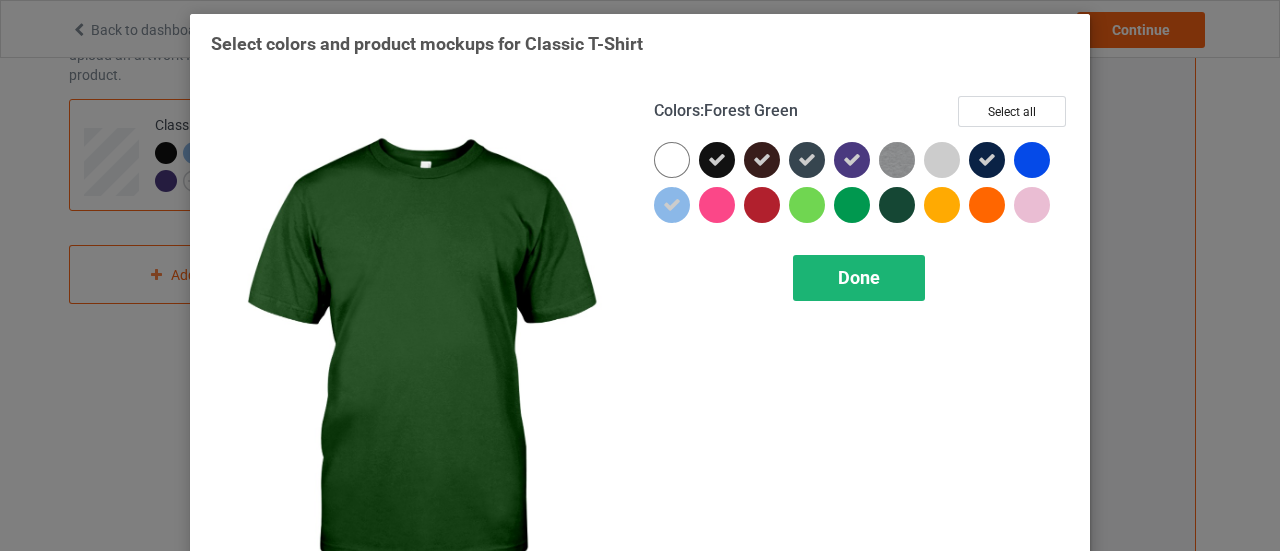 click on "Done" at bounding box center (859, 277) 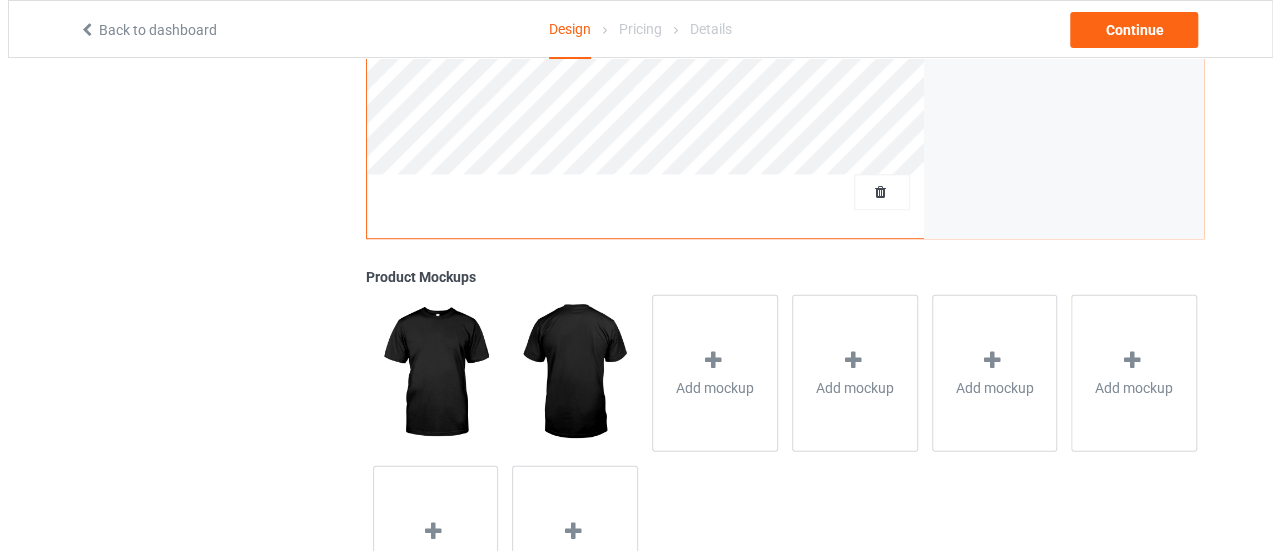 scroll, scrollTop: 624, scrollLeft: 0, axis: vertical 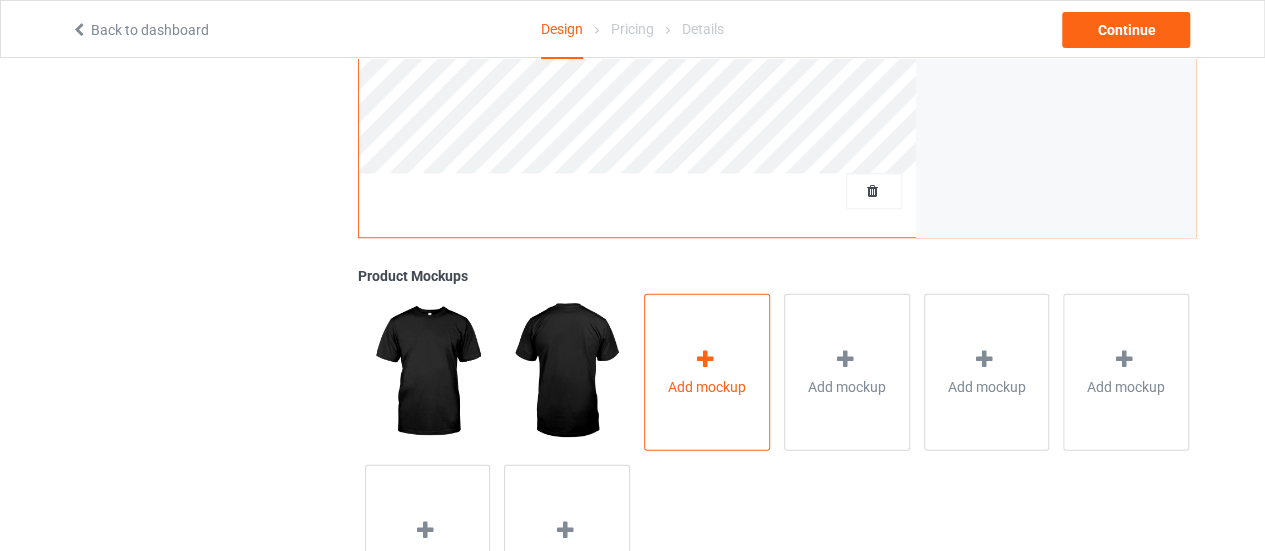 click on "Add mockup" at bounding box center [707, 386] 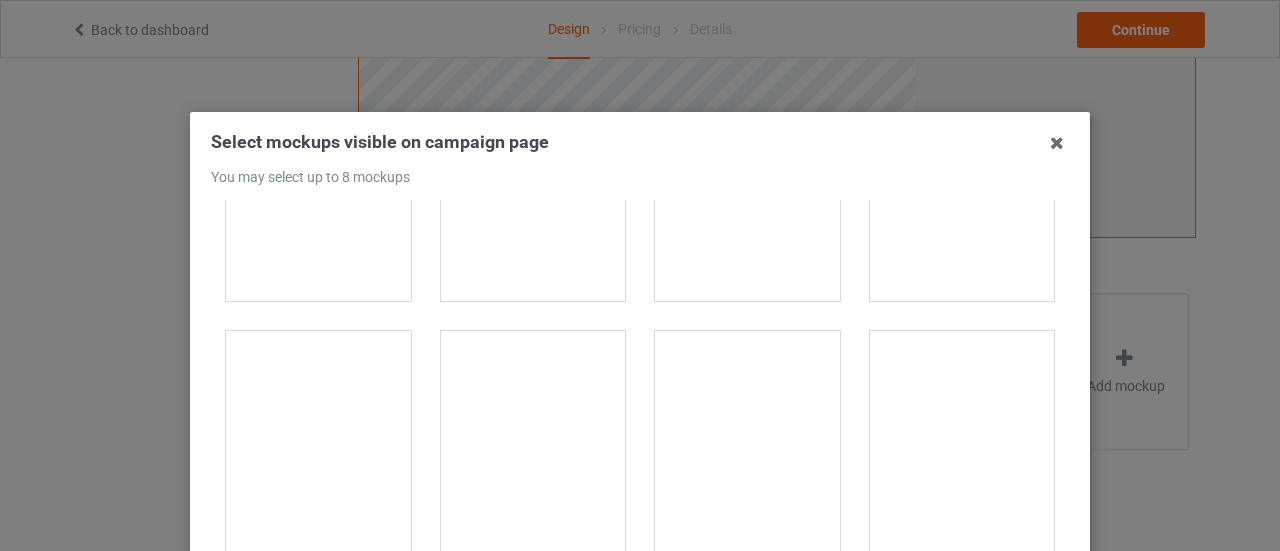 scroll, scrollTop: 3187, scrollLeft: 0, axis: vertical 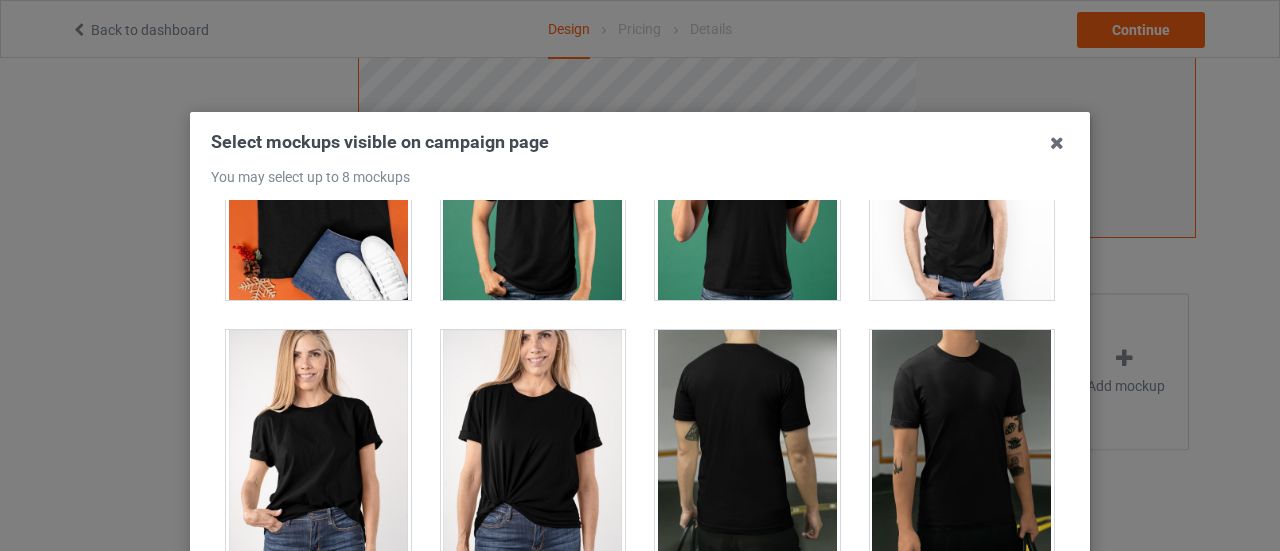 click at bounding box center (318, 442) 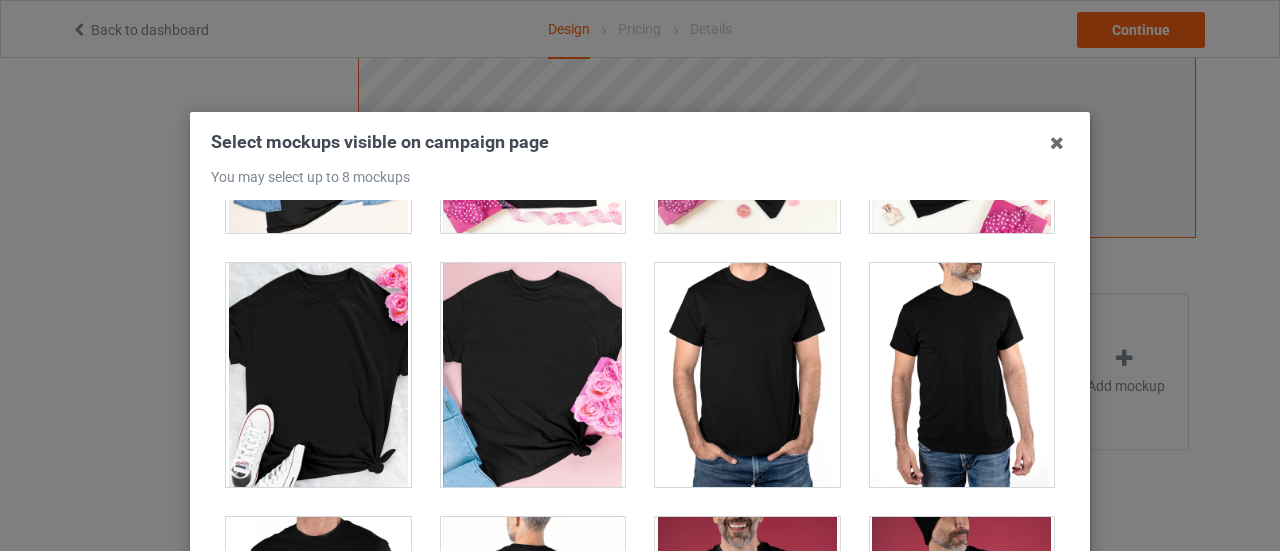 scroll, scrollTop: 8344, scrollLeft: 0, axis: vertical 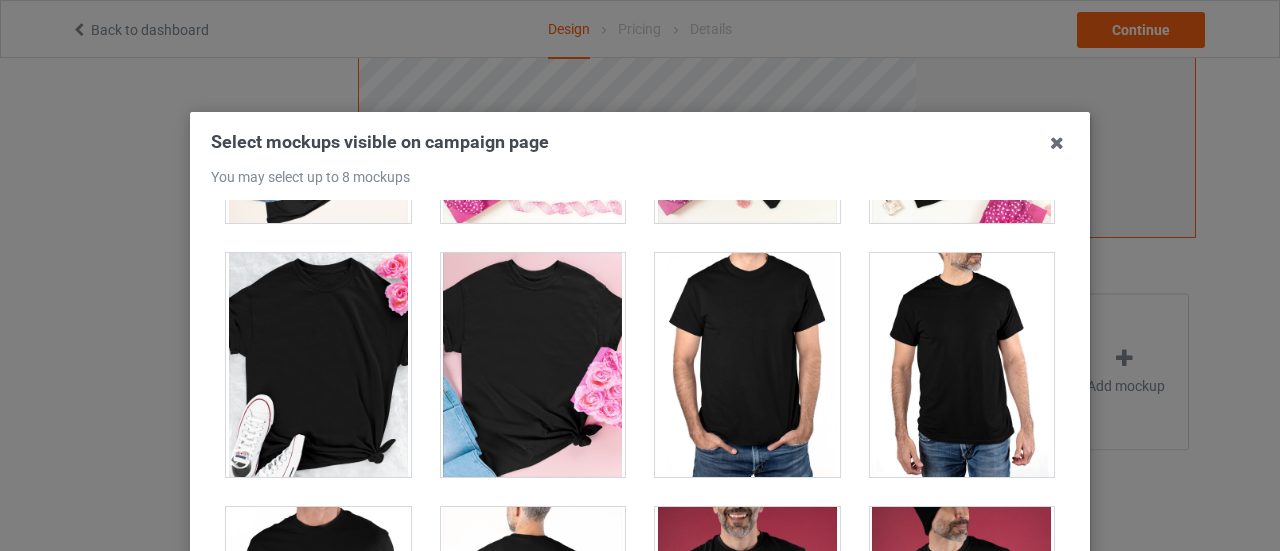click at bounding box center [318, 365] 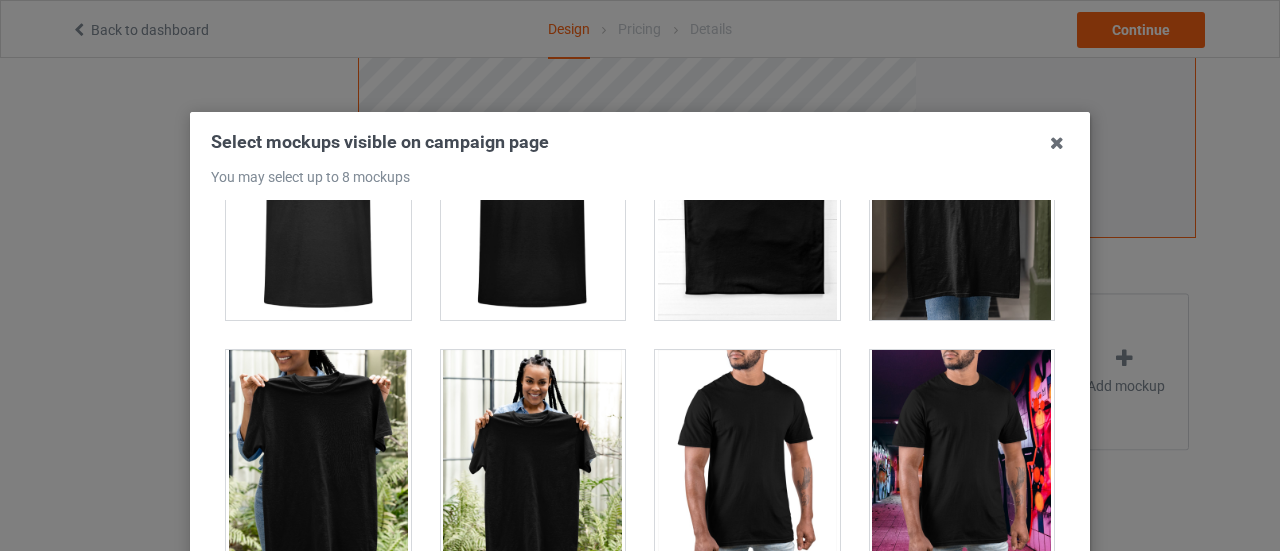 scroll, scrollTop: 9014, scrollLeft: 0, axis: vertical 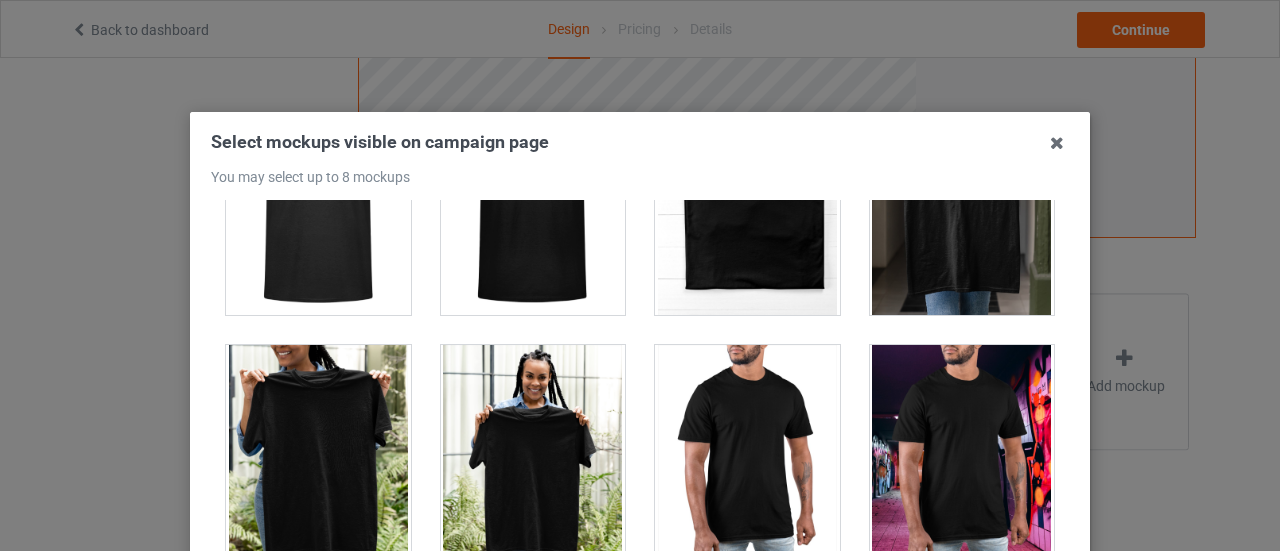 click at bounding box center [533, 457] 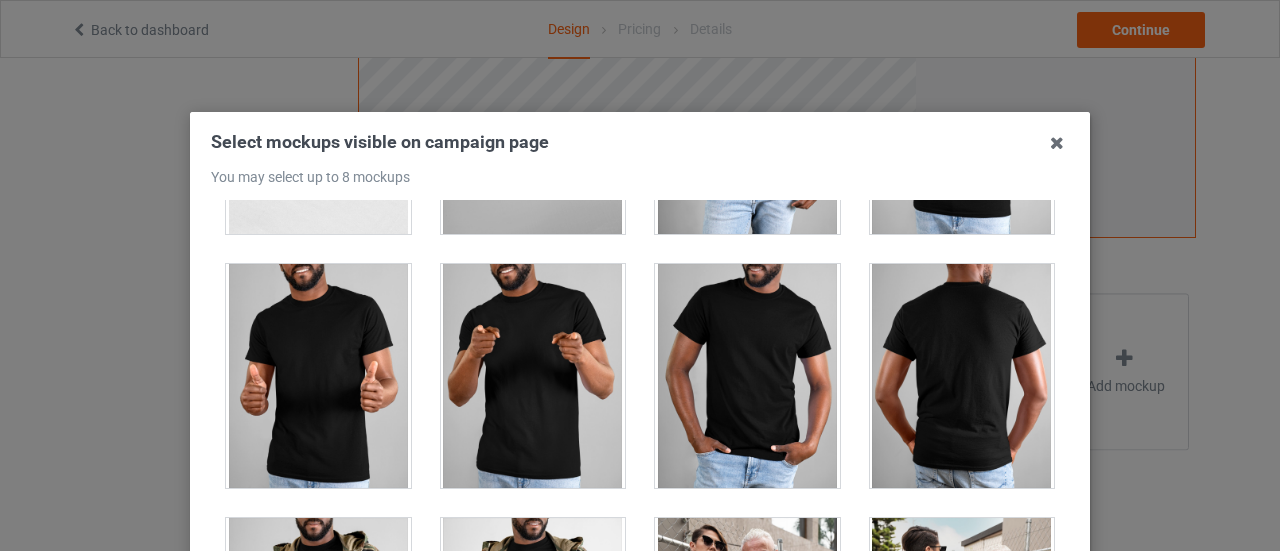 scroll, scrollTop: 18238, scrollLeft: 0, axis: vertical 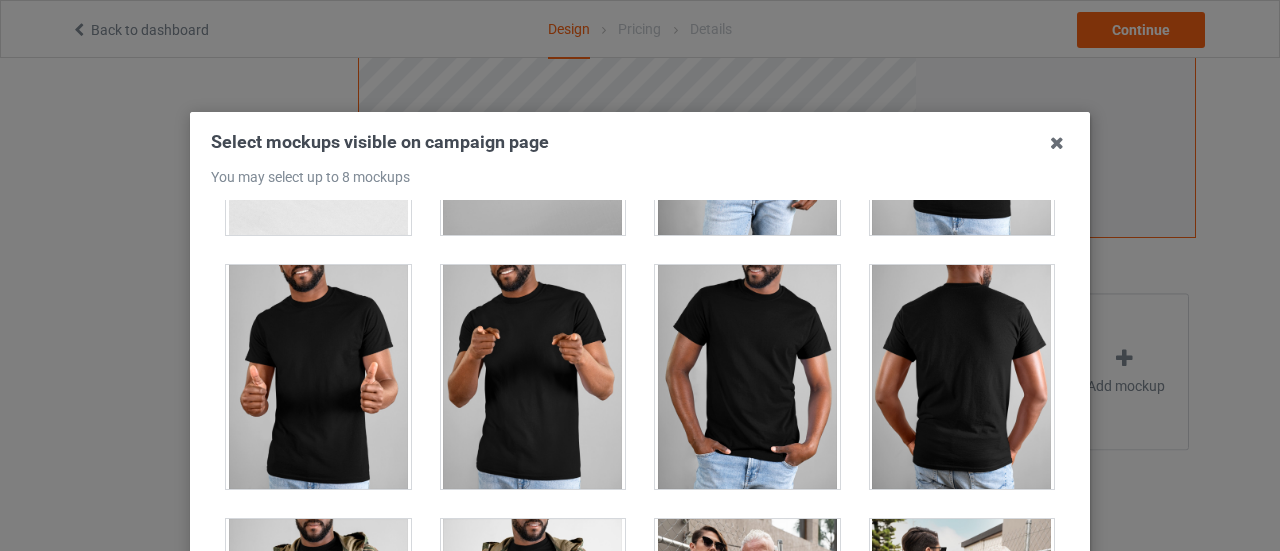 click at bounding box center (533, 377) 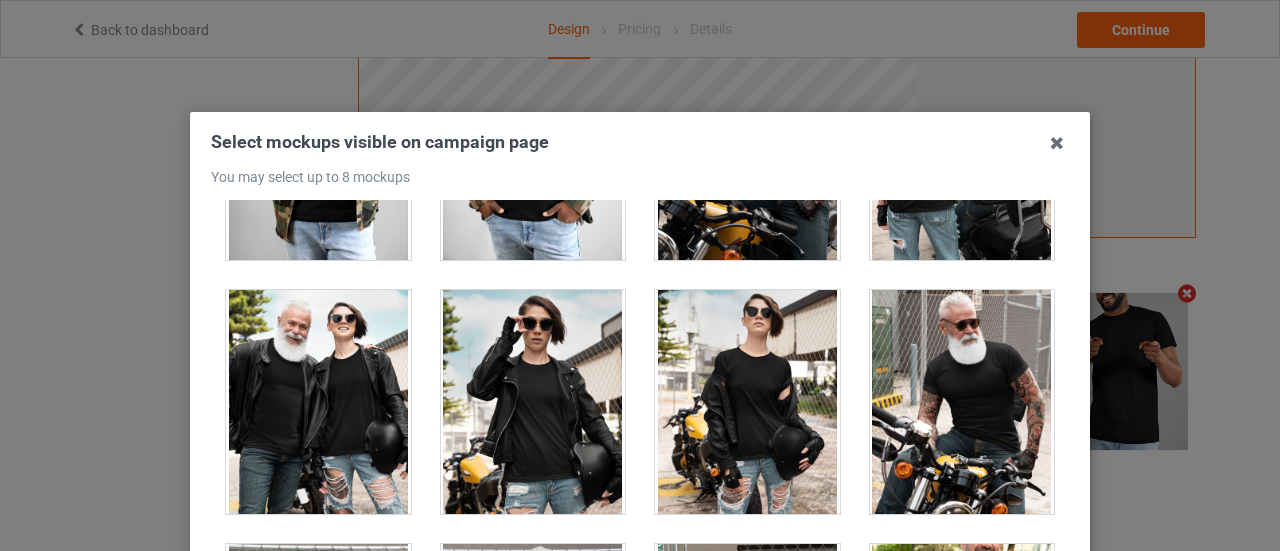 scroll, scrollTop: 18718, scrollLeft: 0, axis: vertical 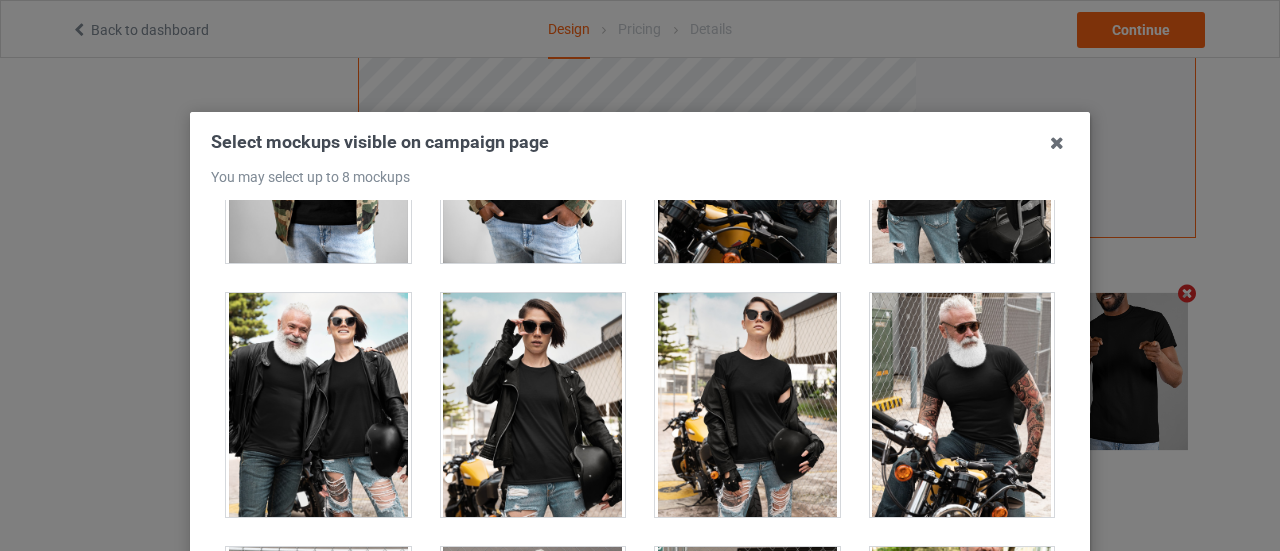 click at bounding box center [318, 405] 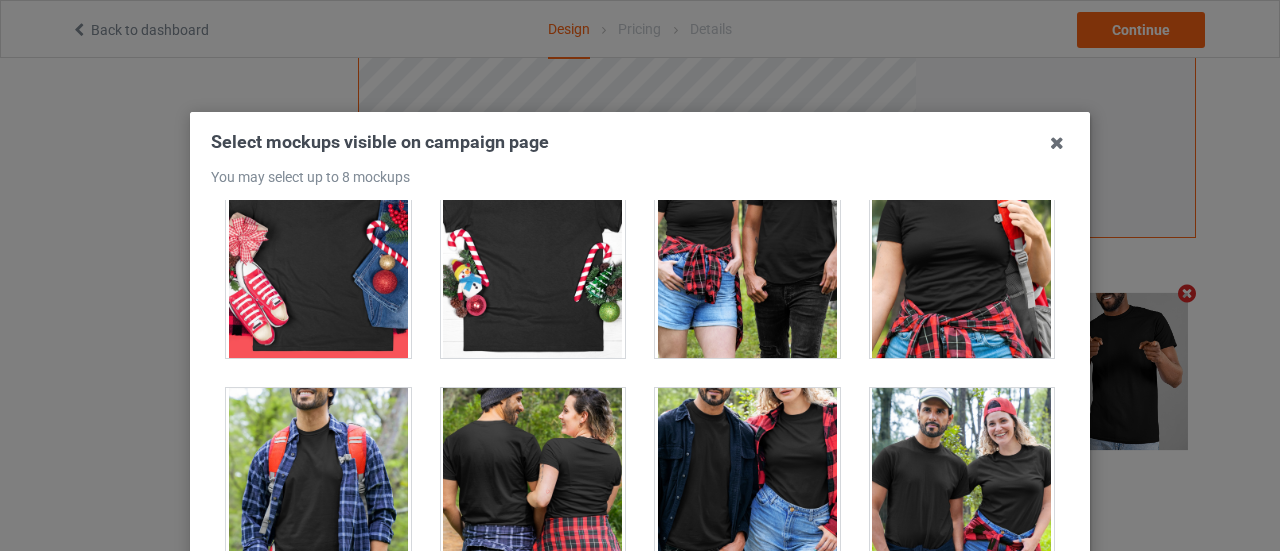scroll, scrollTop: 22178, scrollLeft: 0, axis: vertical 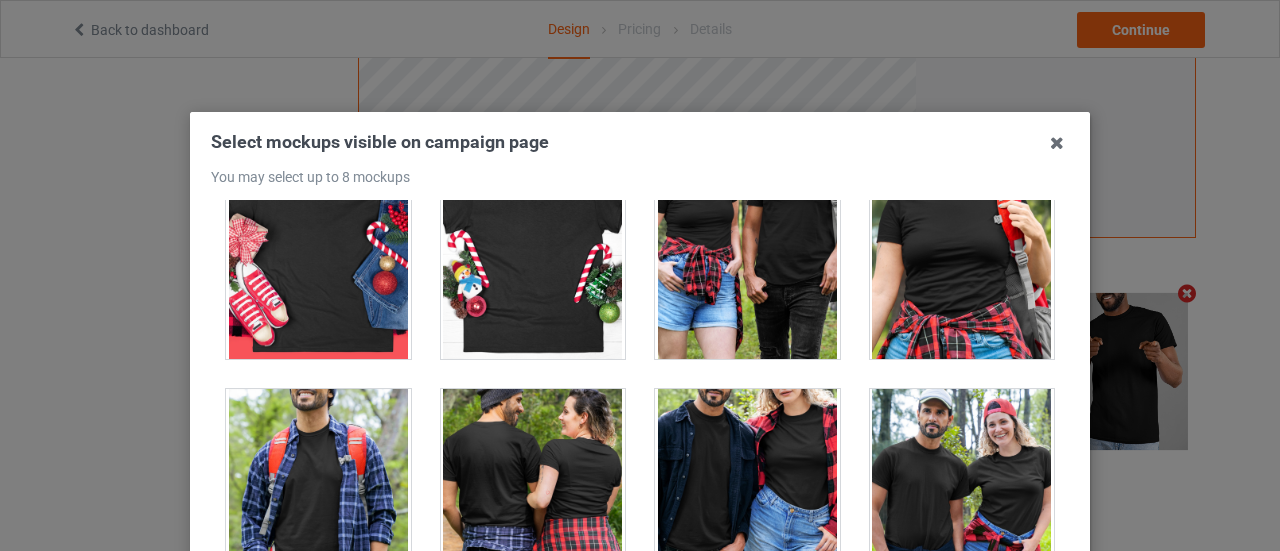 click at bounding box center (962, 501) 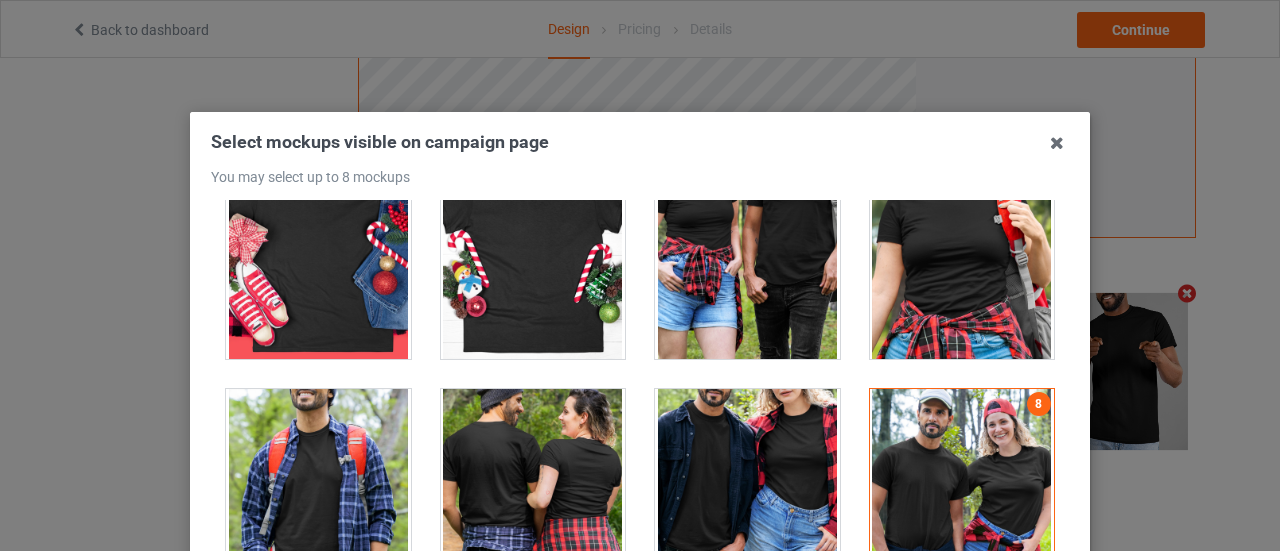 scroll, scrollTop: 22610, scrollLeft: 0, axis: vertical 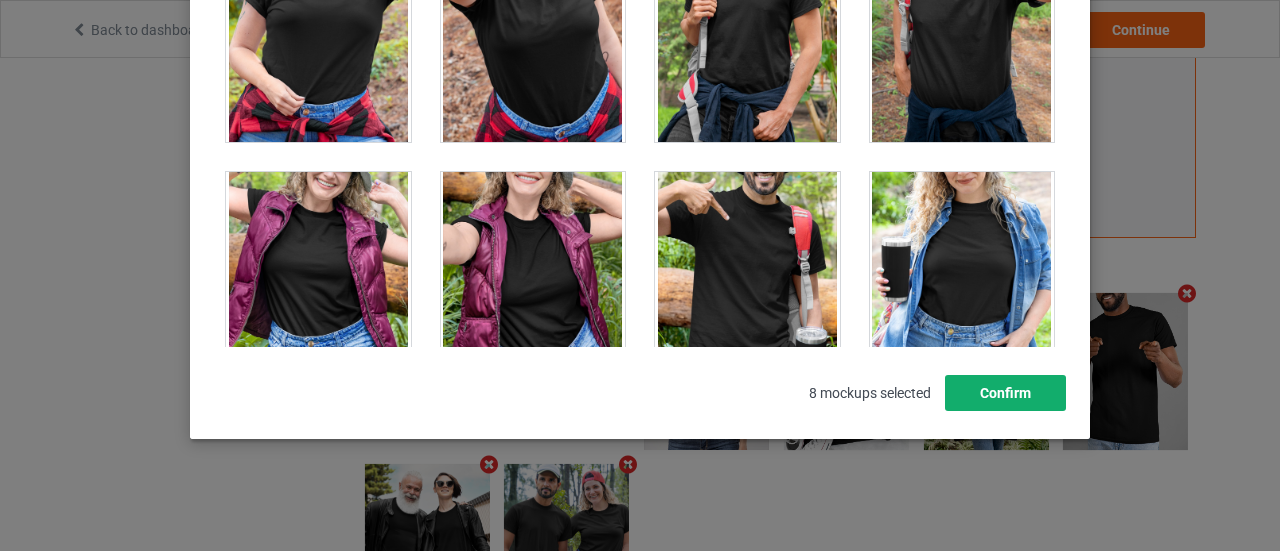 click on "Confirm" at bounding box center (1005, 393) 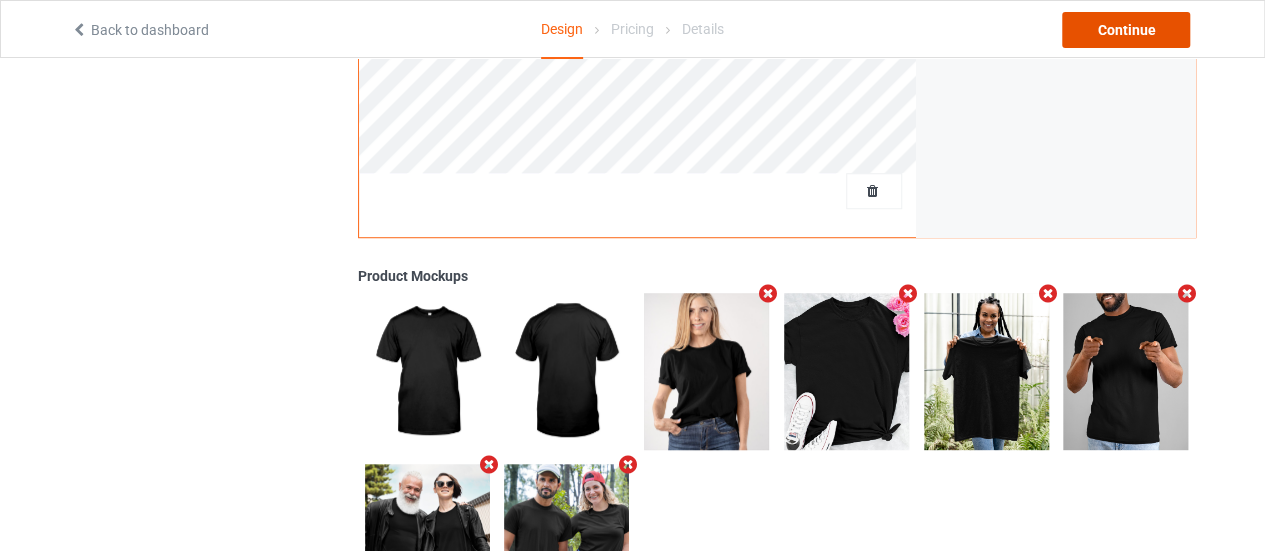 click on "Continue" at bounding box center [1126, 30] 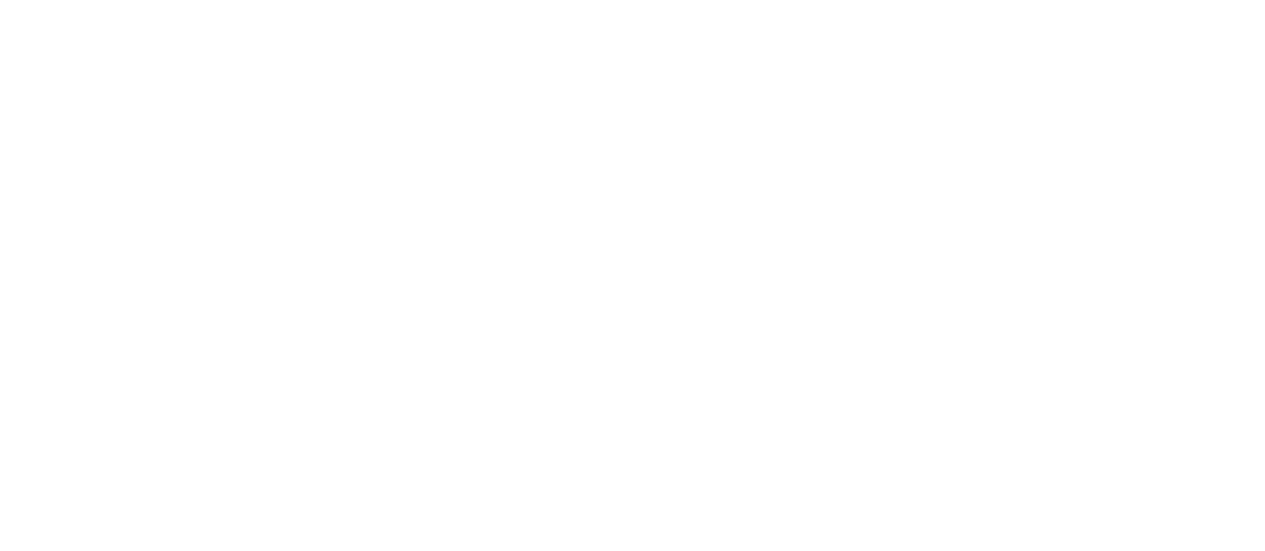 scroll, scrollTop: 0, scrollLeft: 0, axis: both 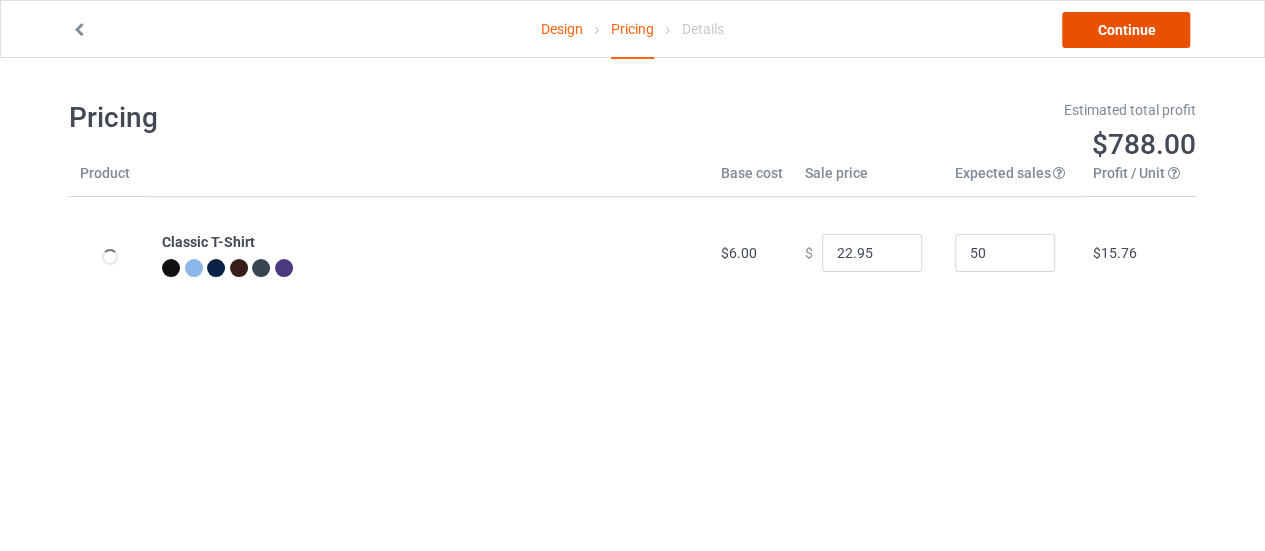 click on "Continue" at bounding box center [1126, 30] 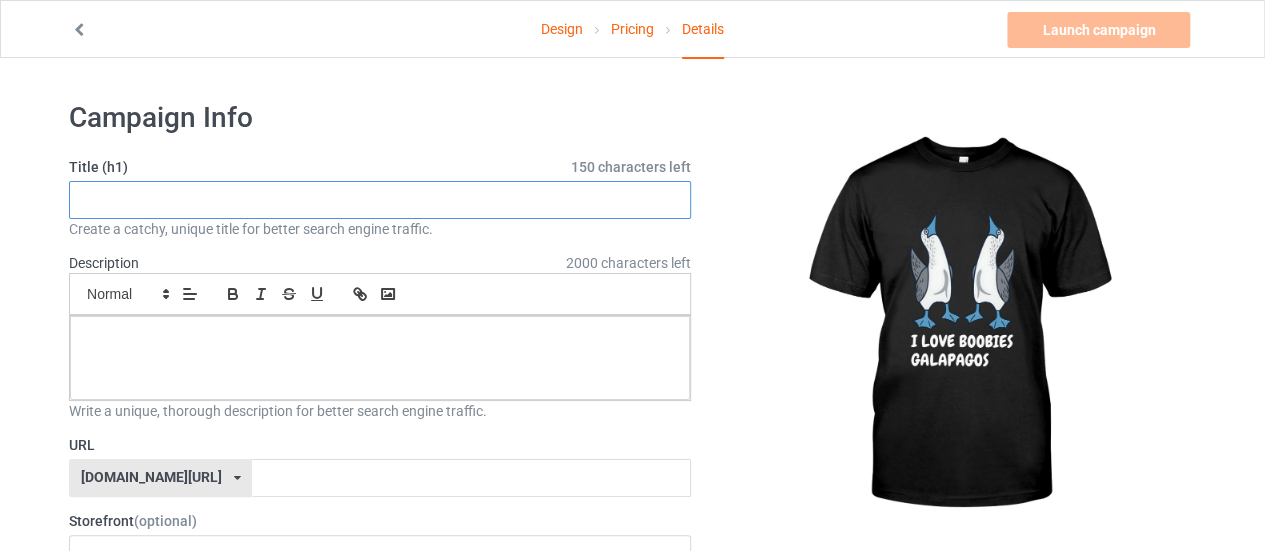 click at bounding box center [380, 200] 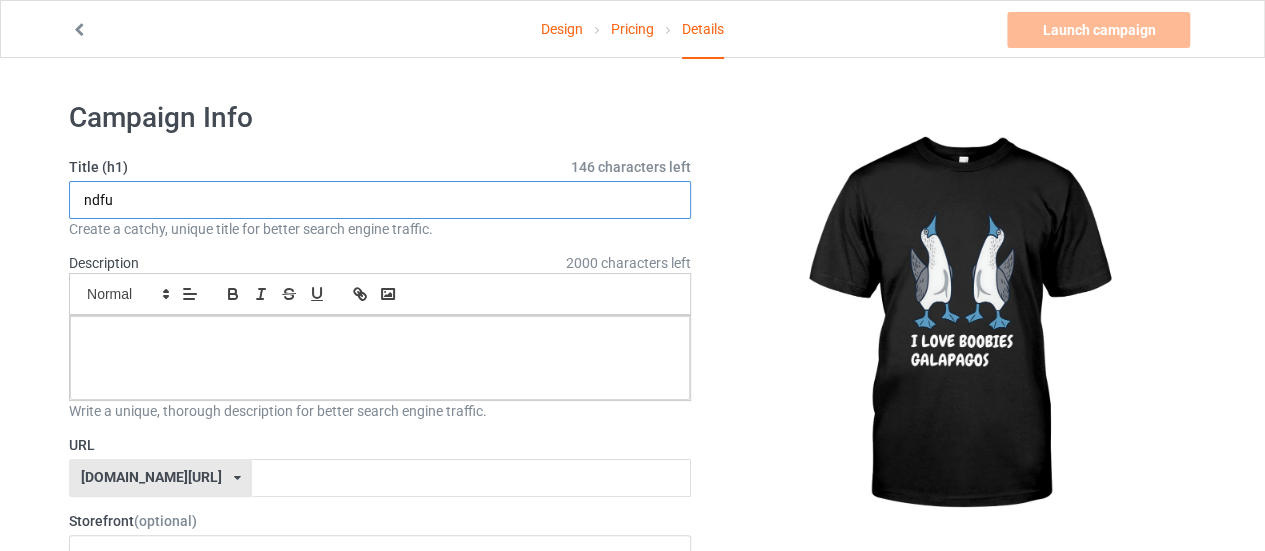 type on "ndfu" 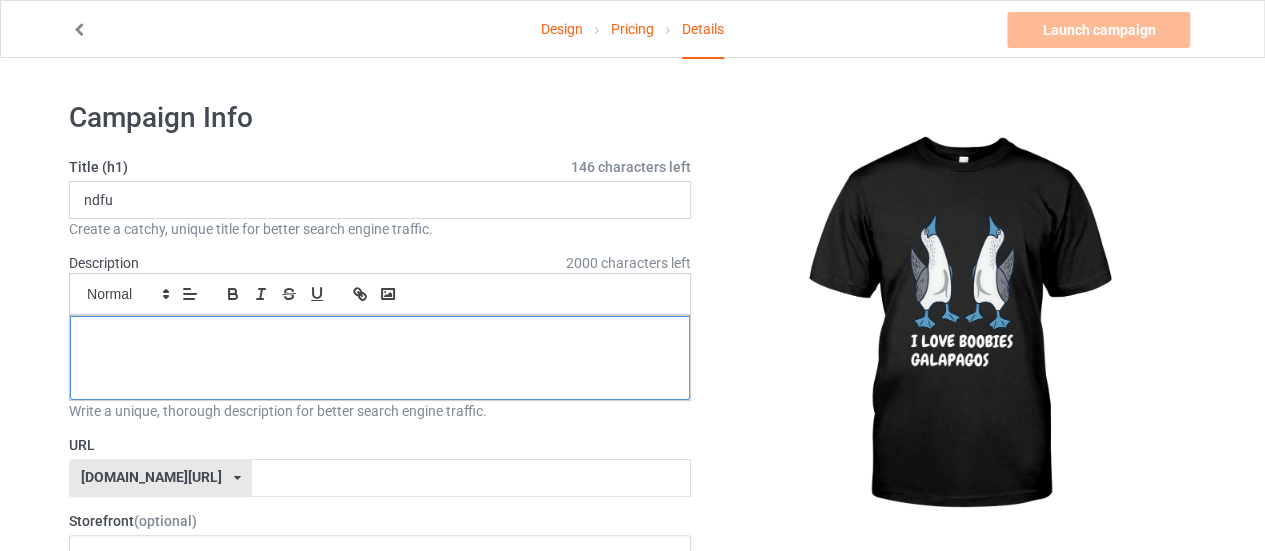 click at bounding box center (380, 358) 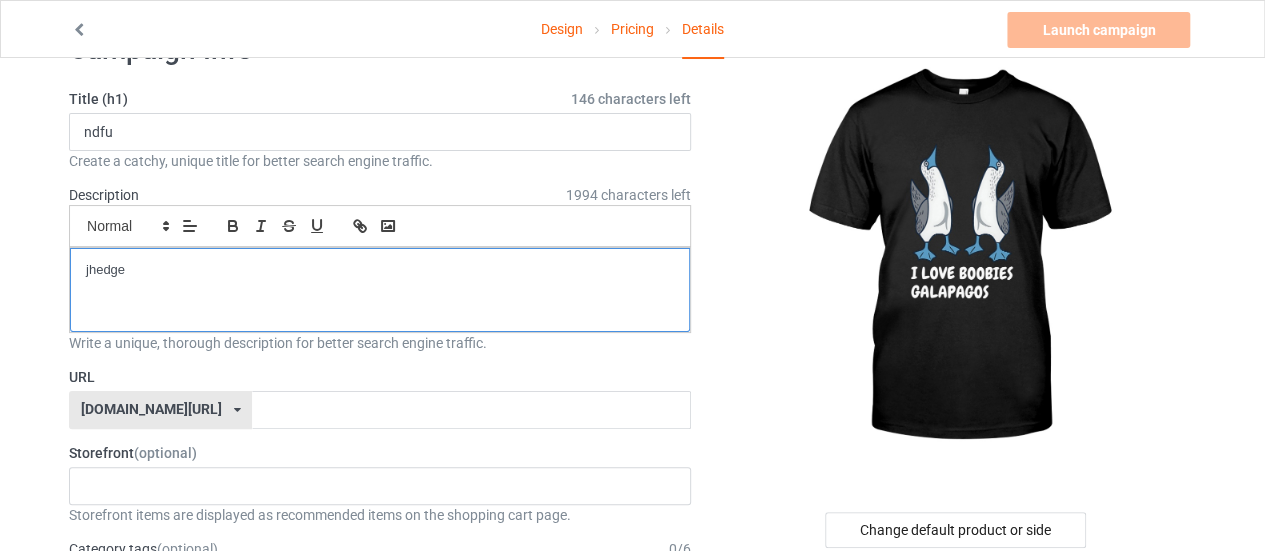 scroll, scrollTop: 70, scrollLeft: 0, axis: vertical 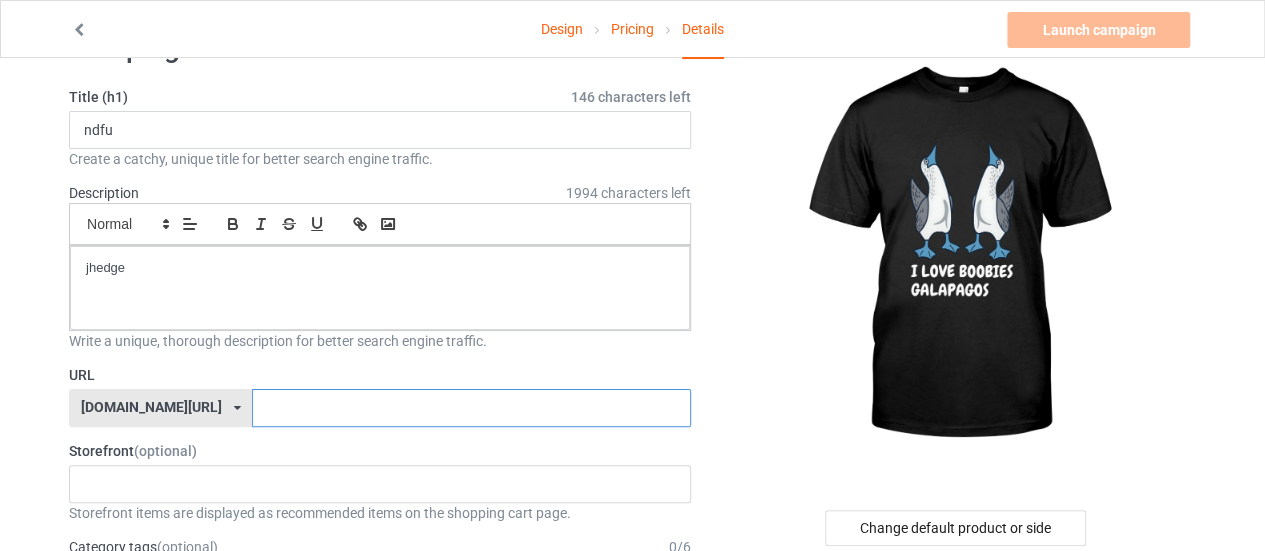 click at bounding box center [471, 408] 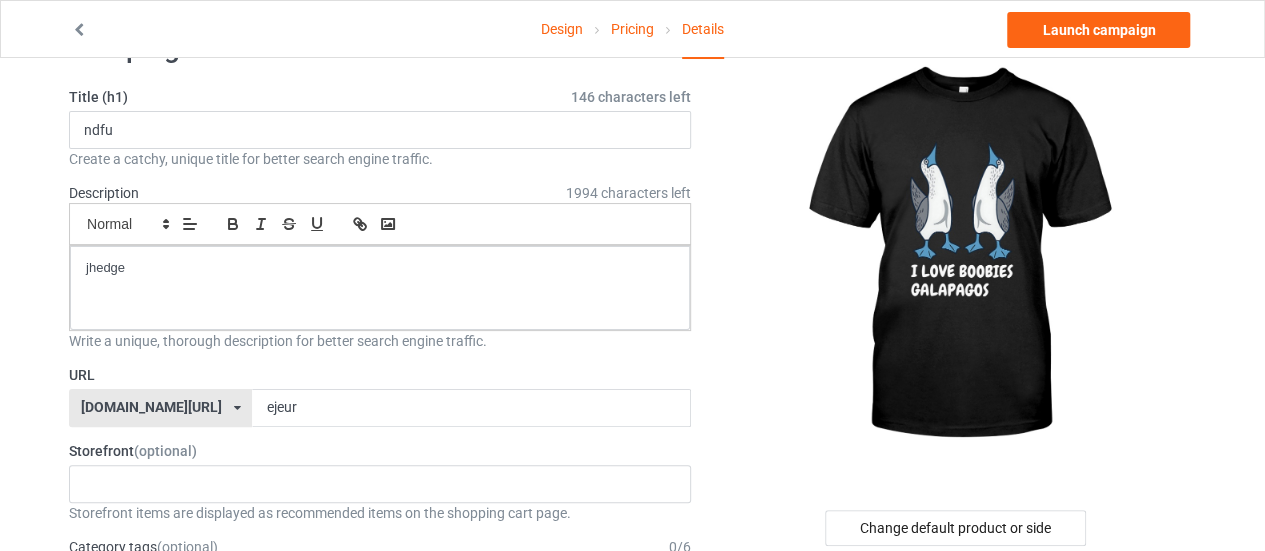 click at bounding box center (237, 408) 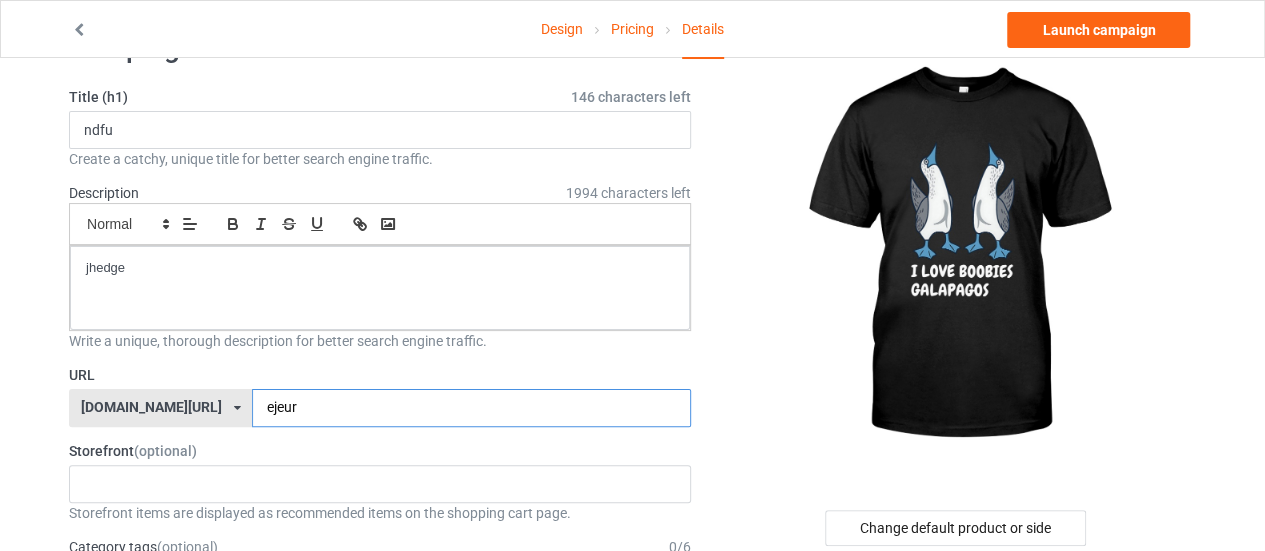 click on "ejeur" at bounding box center (471, 408) 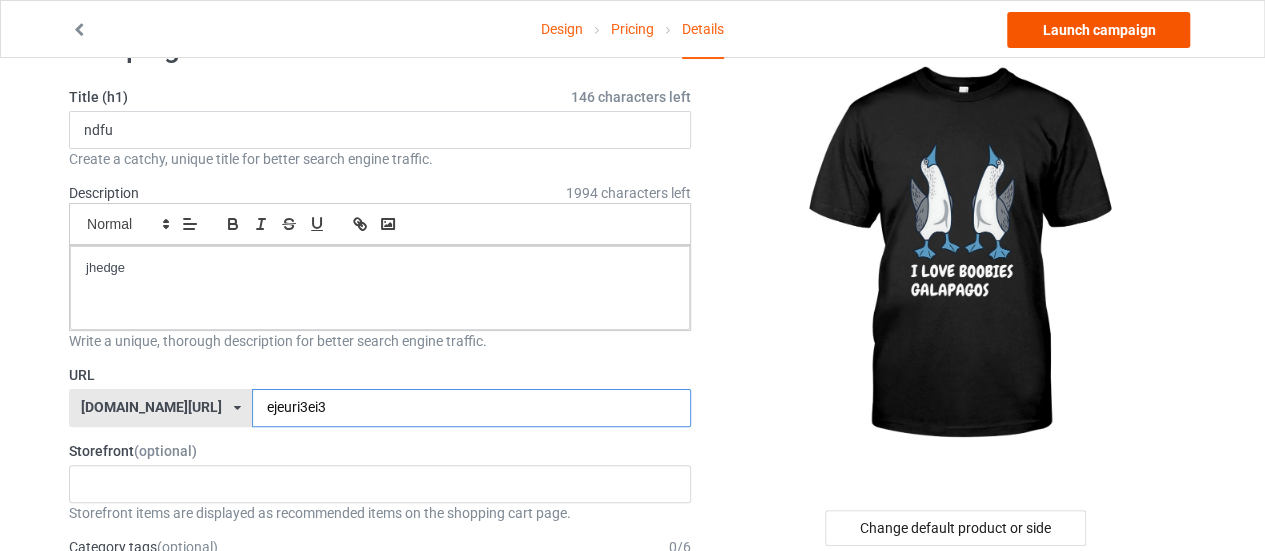 type on "ejeuri3ei3" 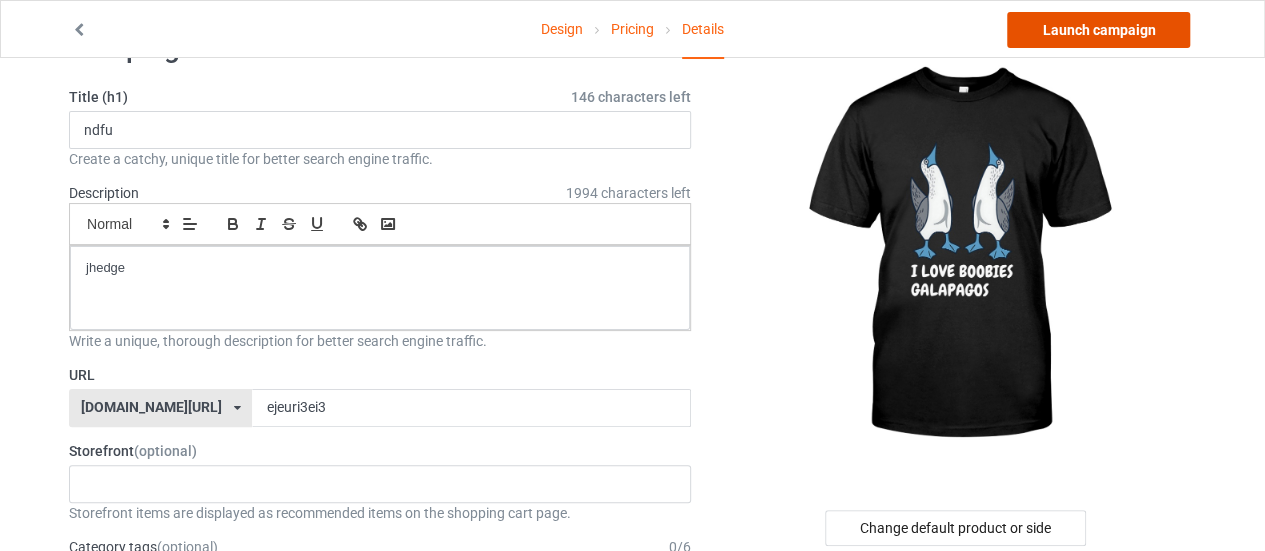 click on "Launch campaign" at bounding box center [1098, 30] 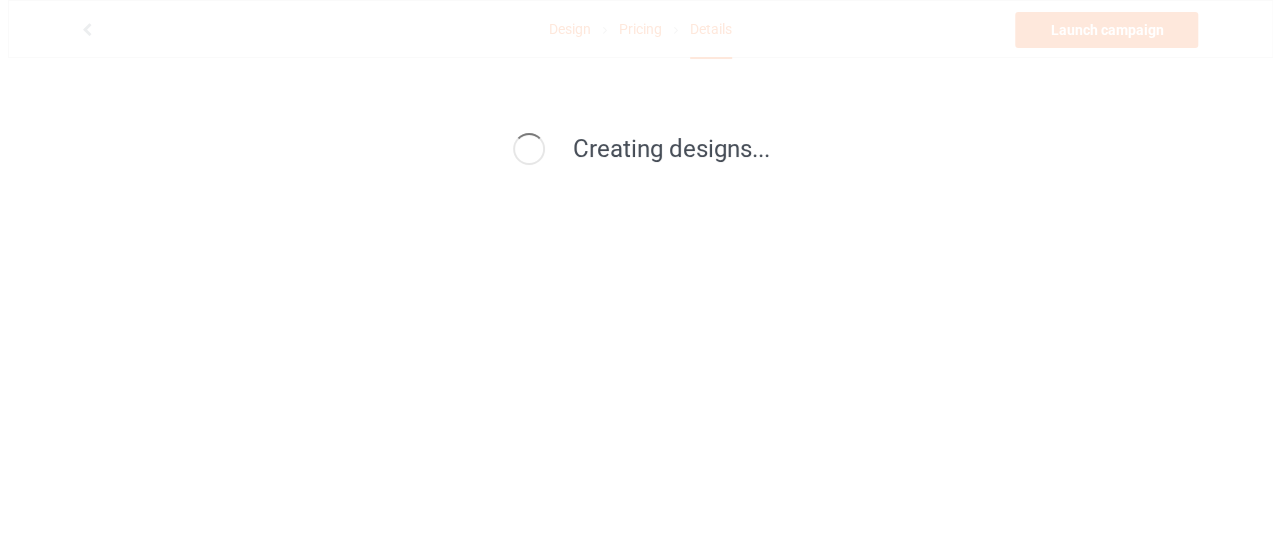 scroll, scrollTop: 0, scrollLeft: 0, axis: both 